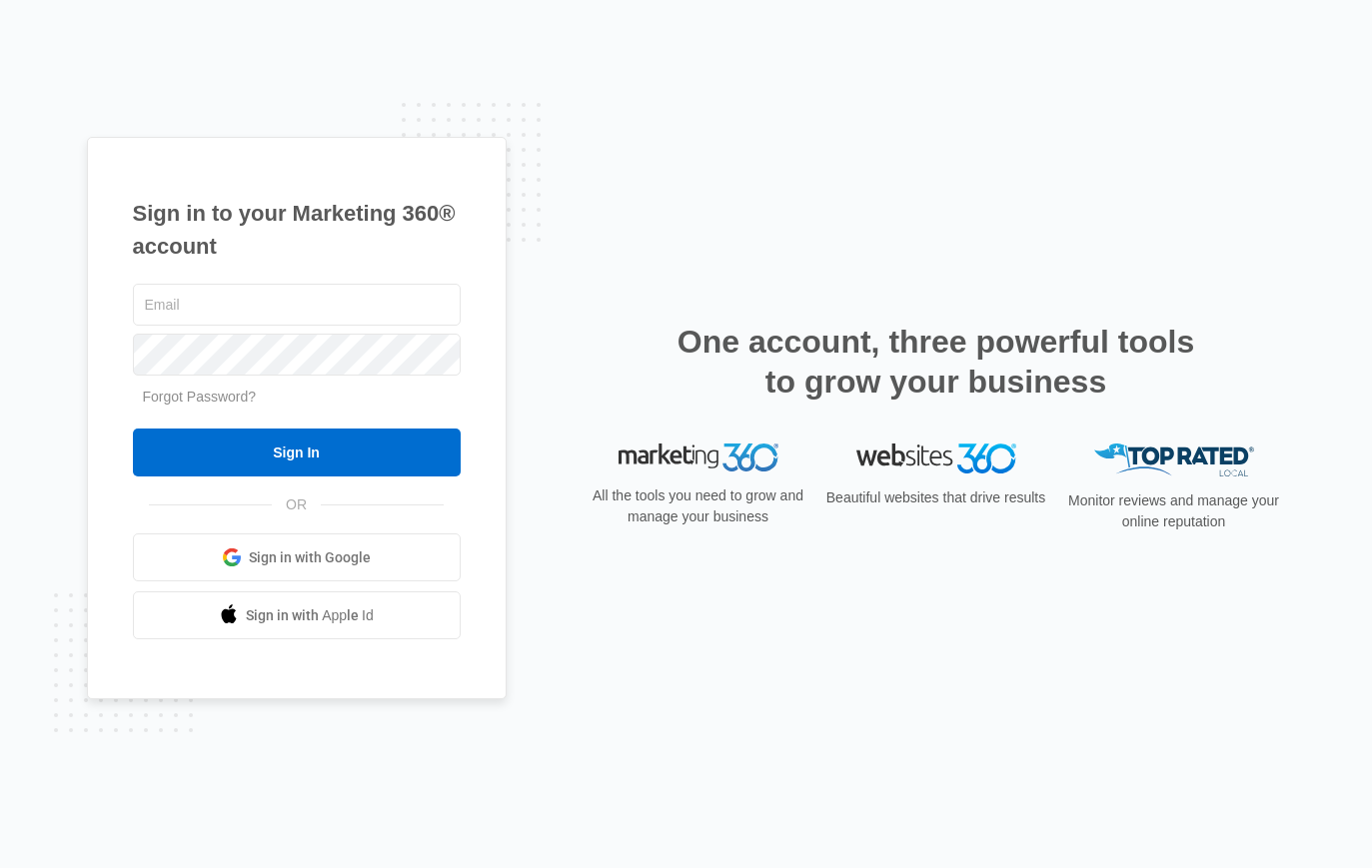 scroll, scrollTop: 0, scrollLeft: 0, axis: both 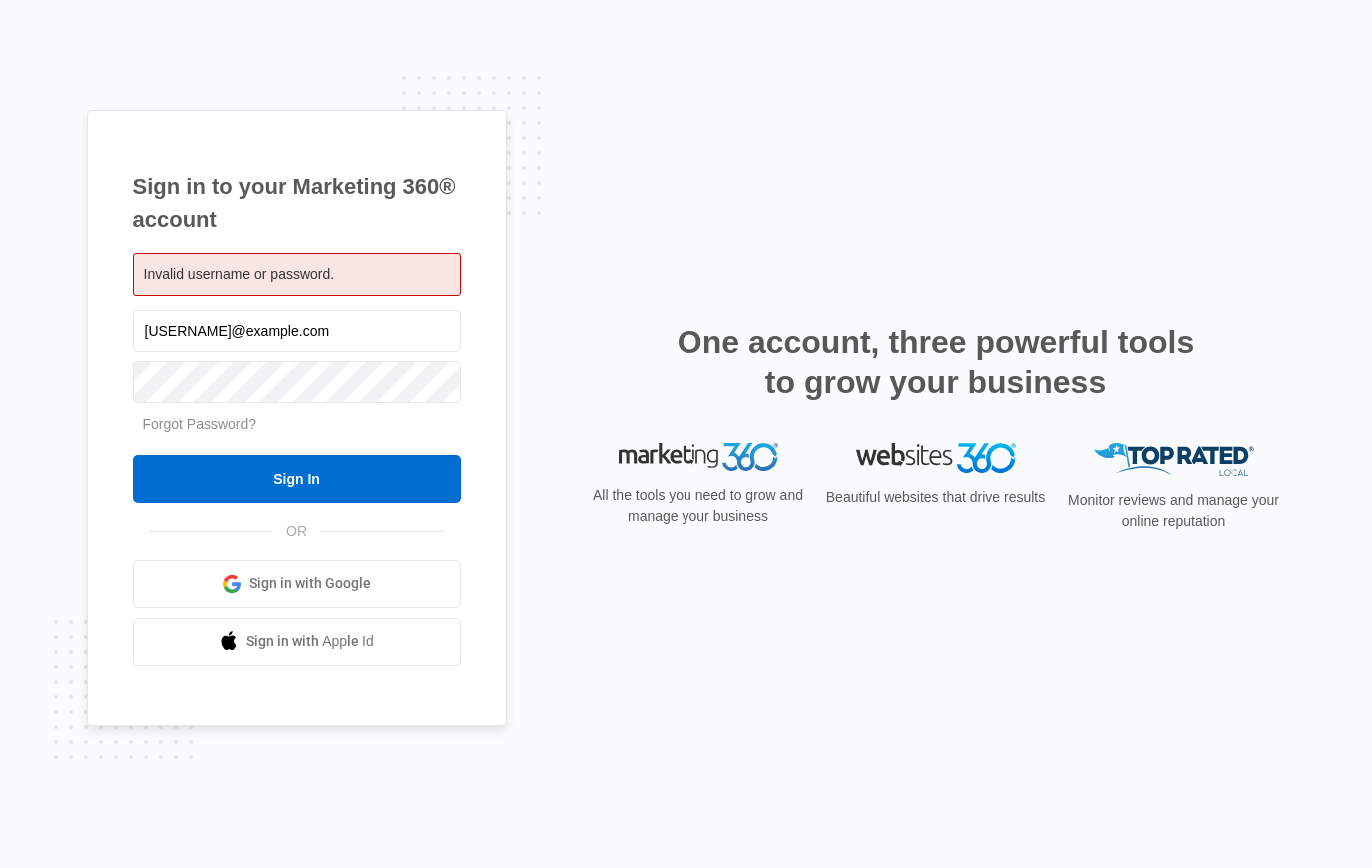click at bounding box center (439, 382) 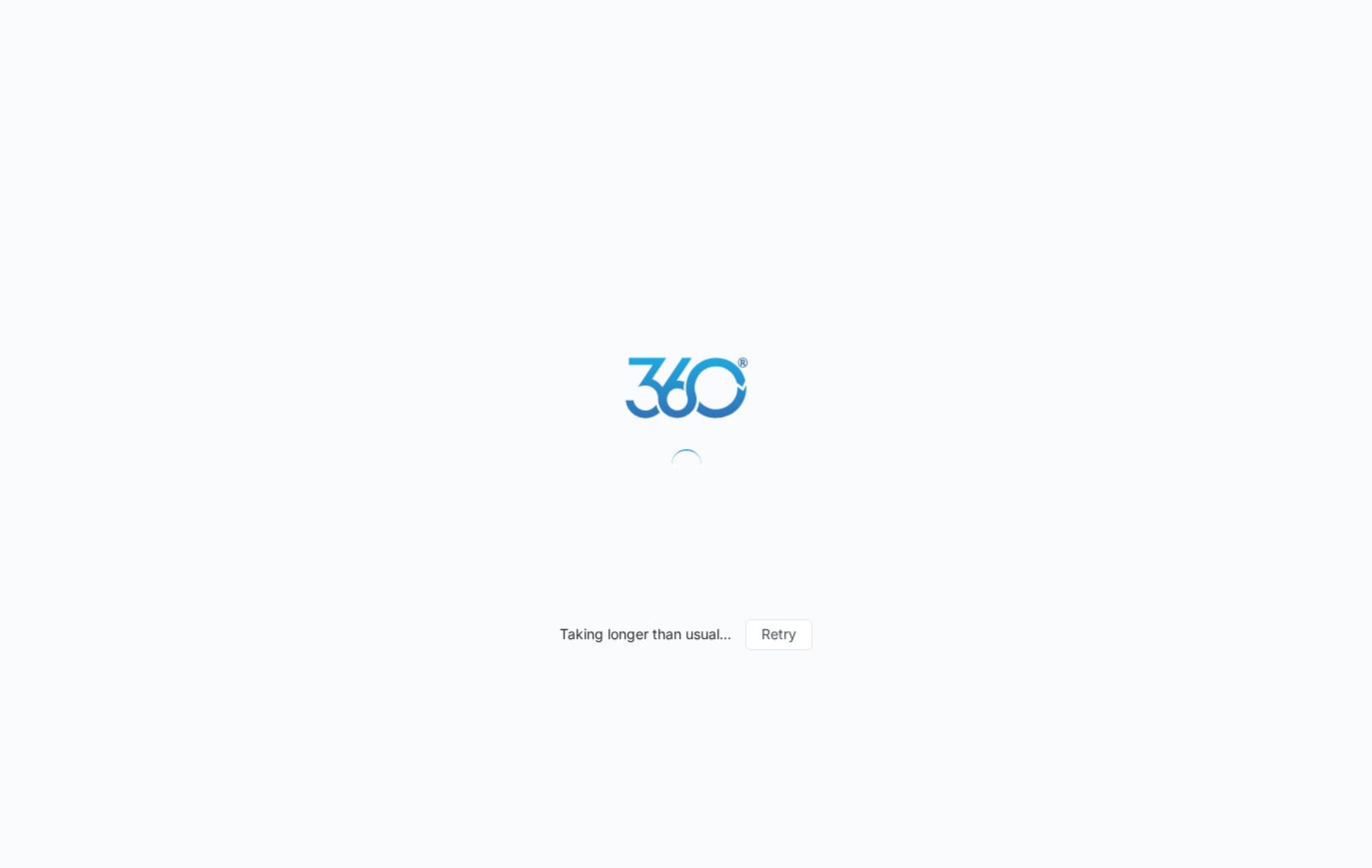 scroll, scrollTop: 0, scrollLeft: 0, axis: both 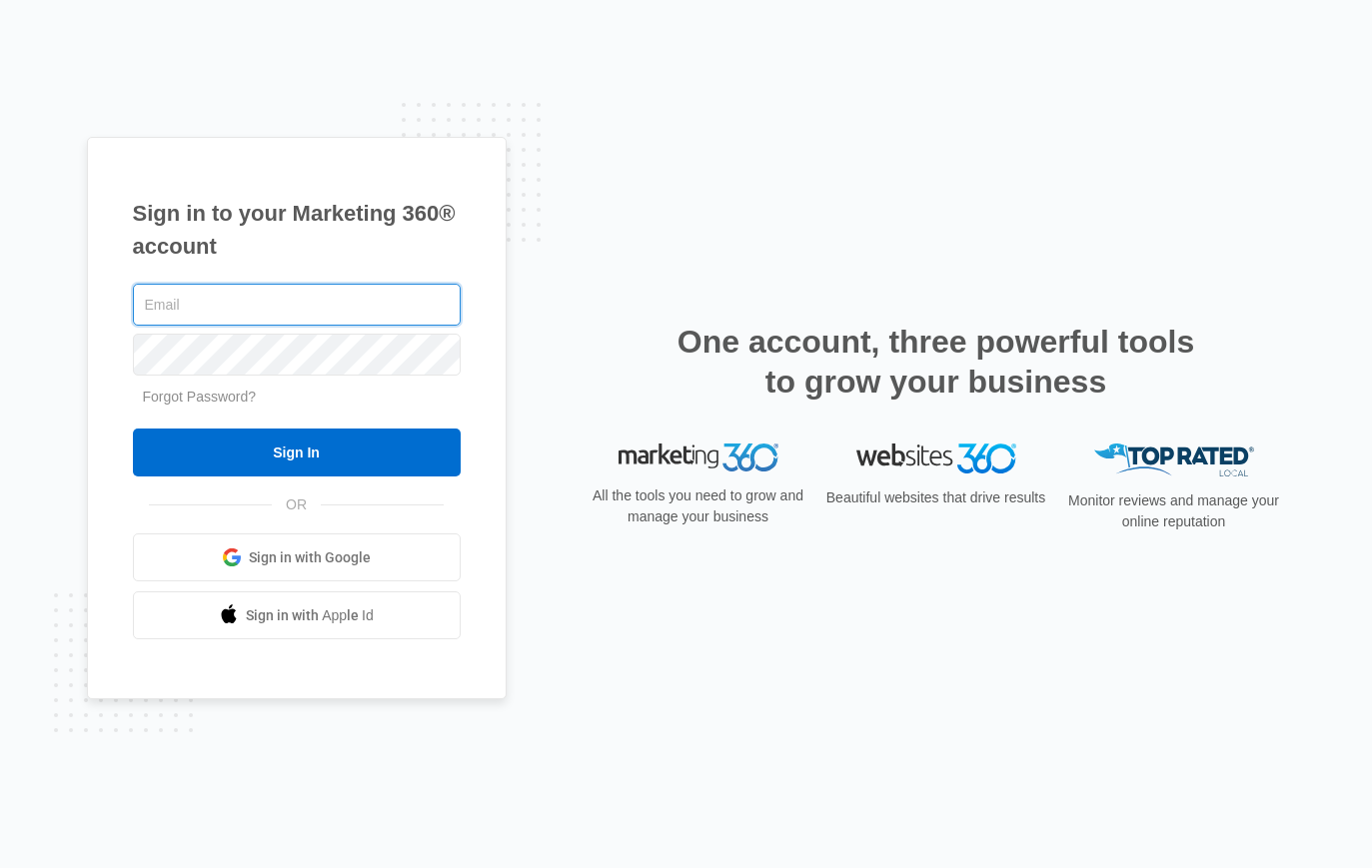 type on "jaime@beaconrelocation.com" 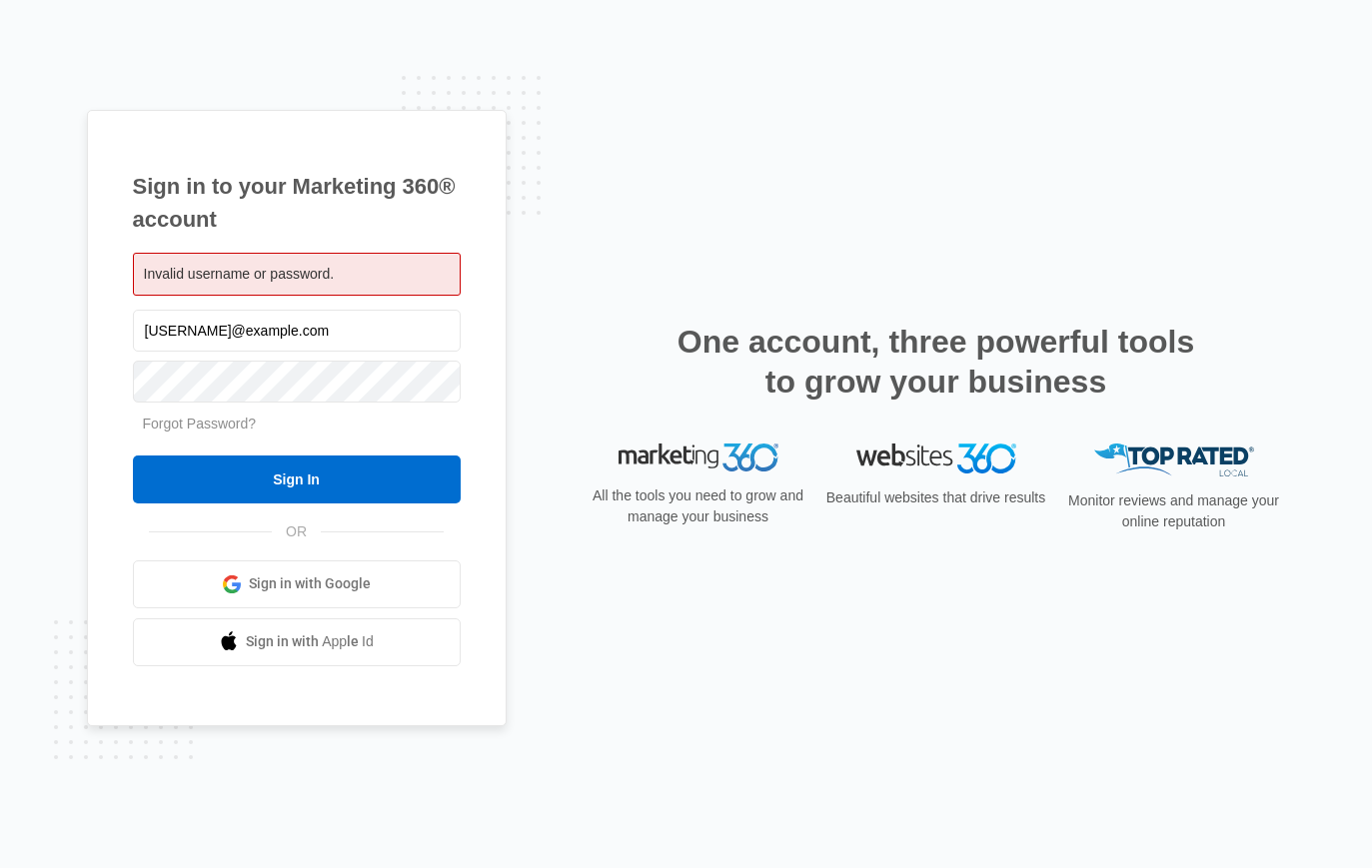 scroll, scrollTop: 0, scrollLeft: 0, axis: both 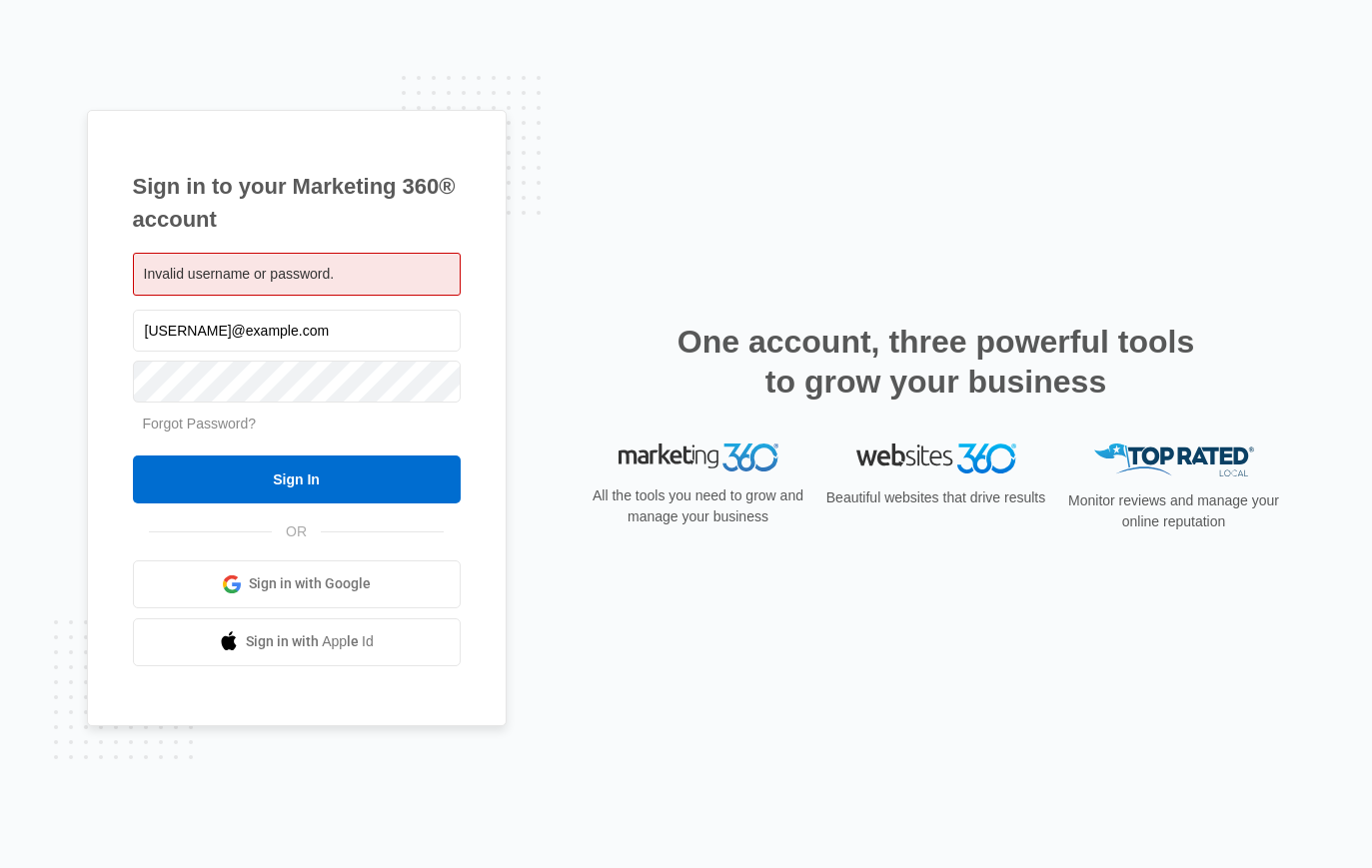 click on "Forgot Password?" at bounding box center (200, 424) 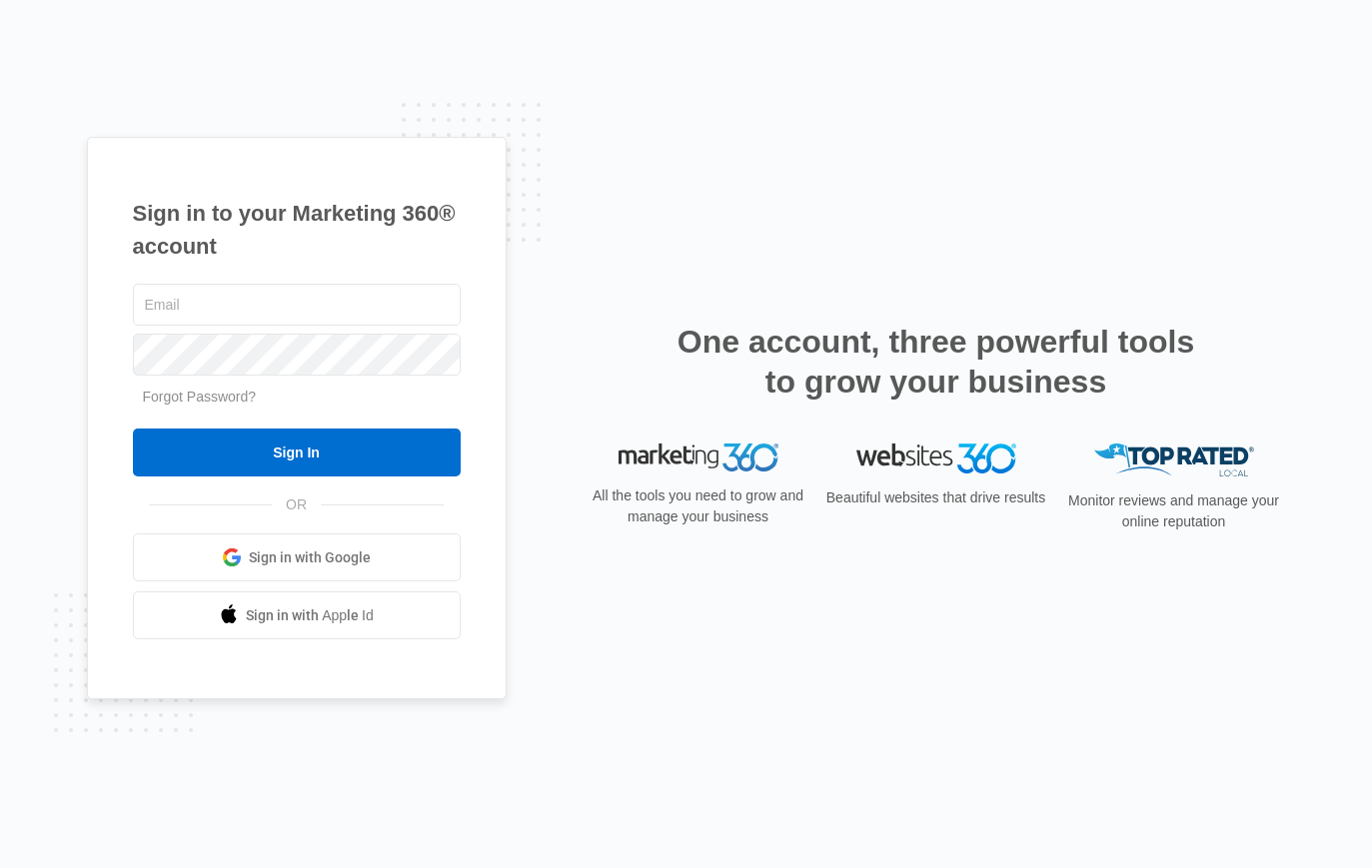 scroll, scrollTop: 0, scrollLeft: 0, axis: both 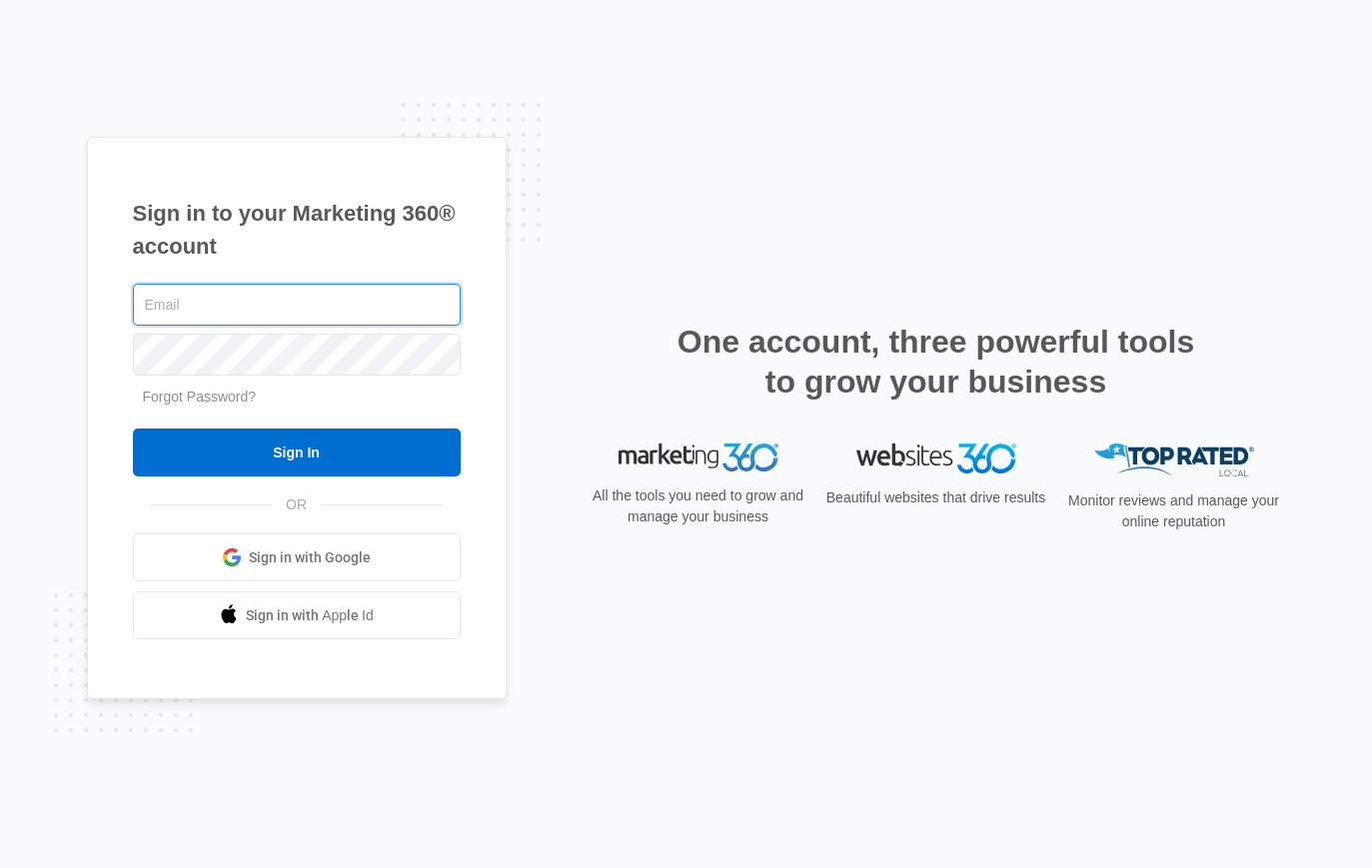 type on "[USERNAME]@example.com" 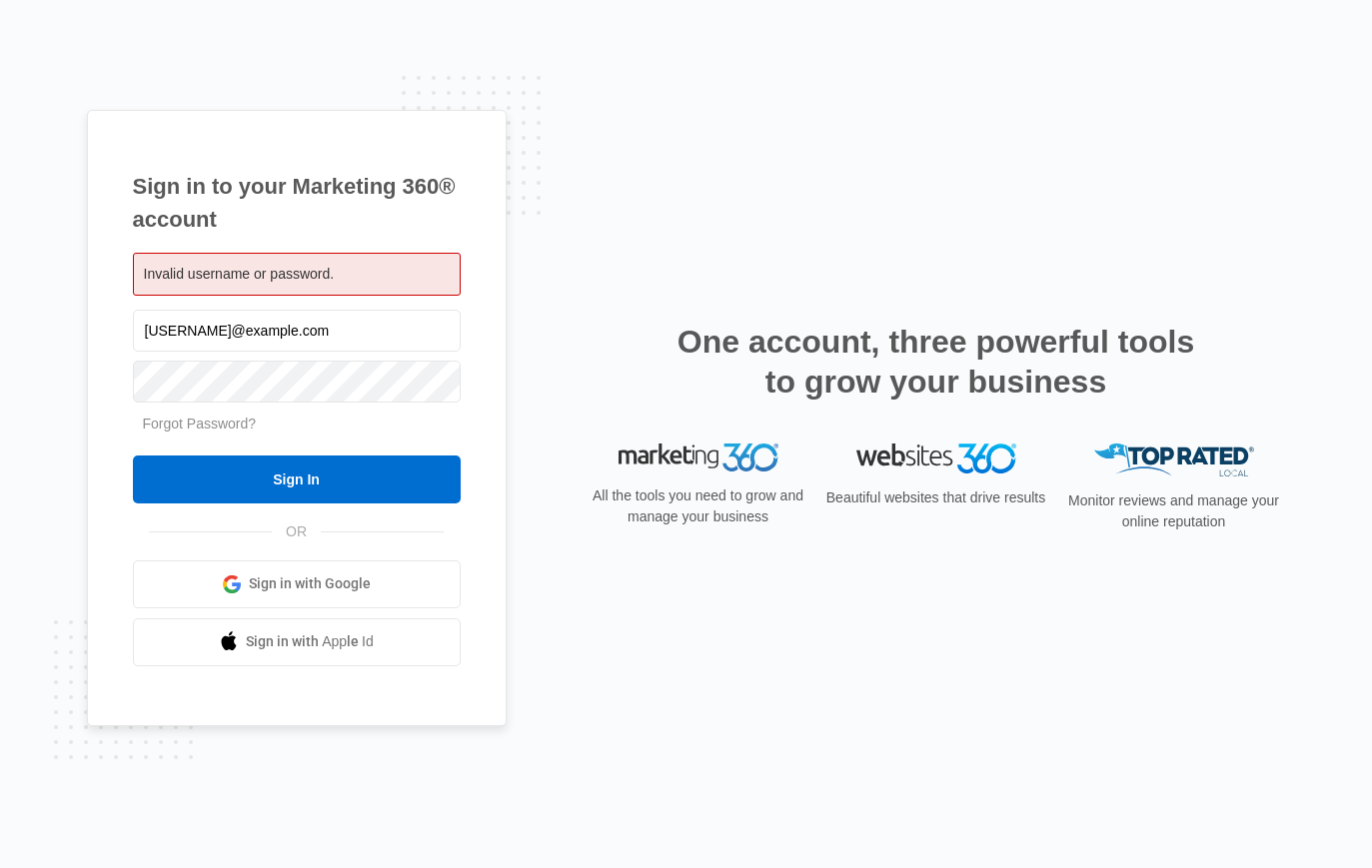 scroll, scrollTop: 0, scrollLeft: 0, axis: both 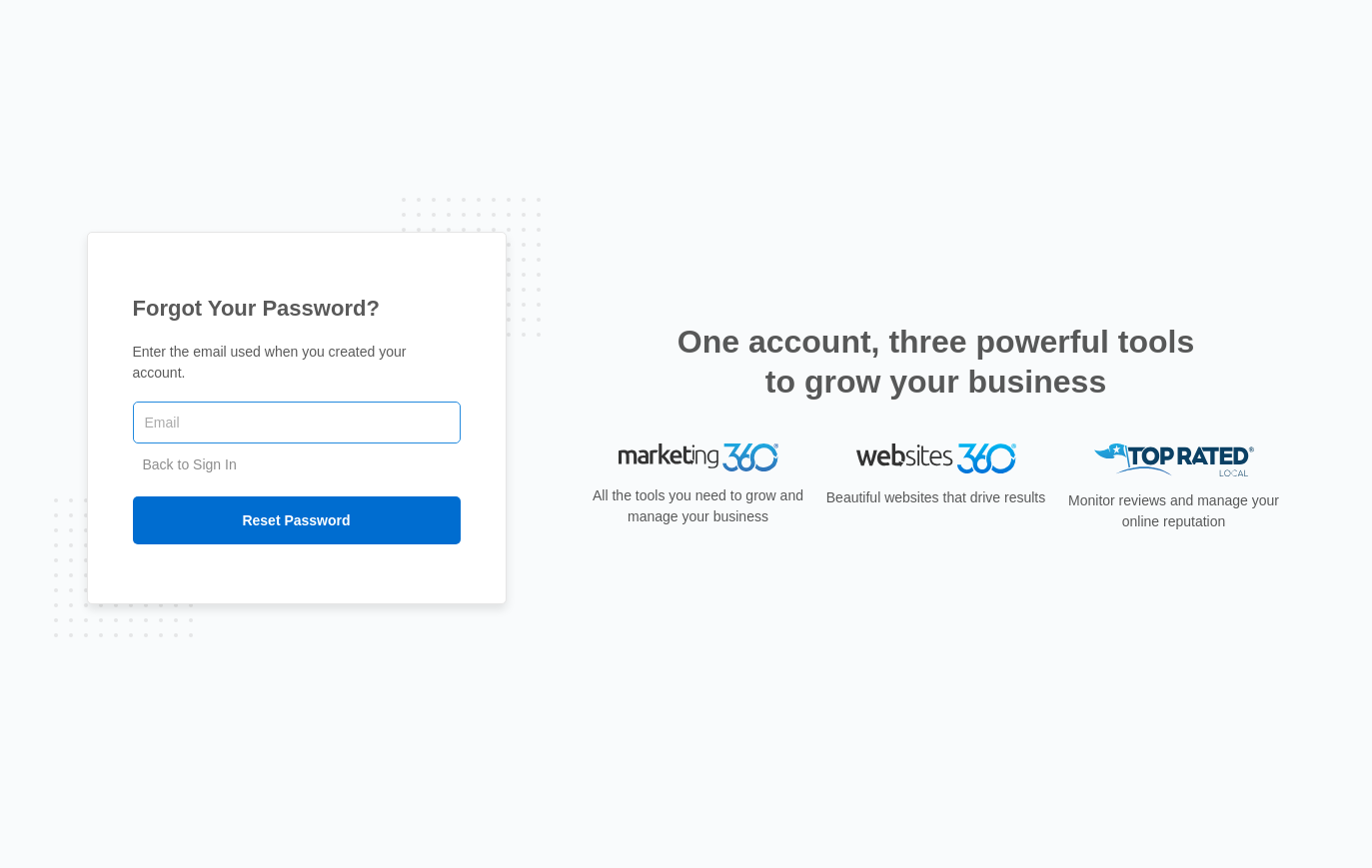 click at bounding box center [297, 423] 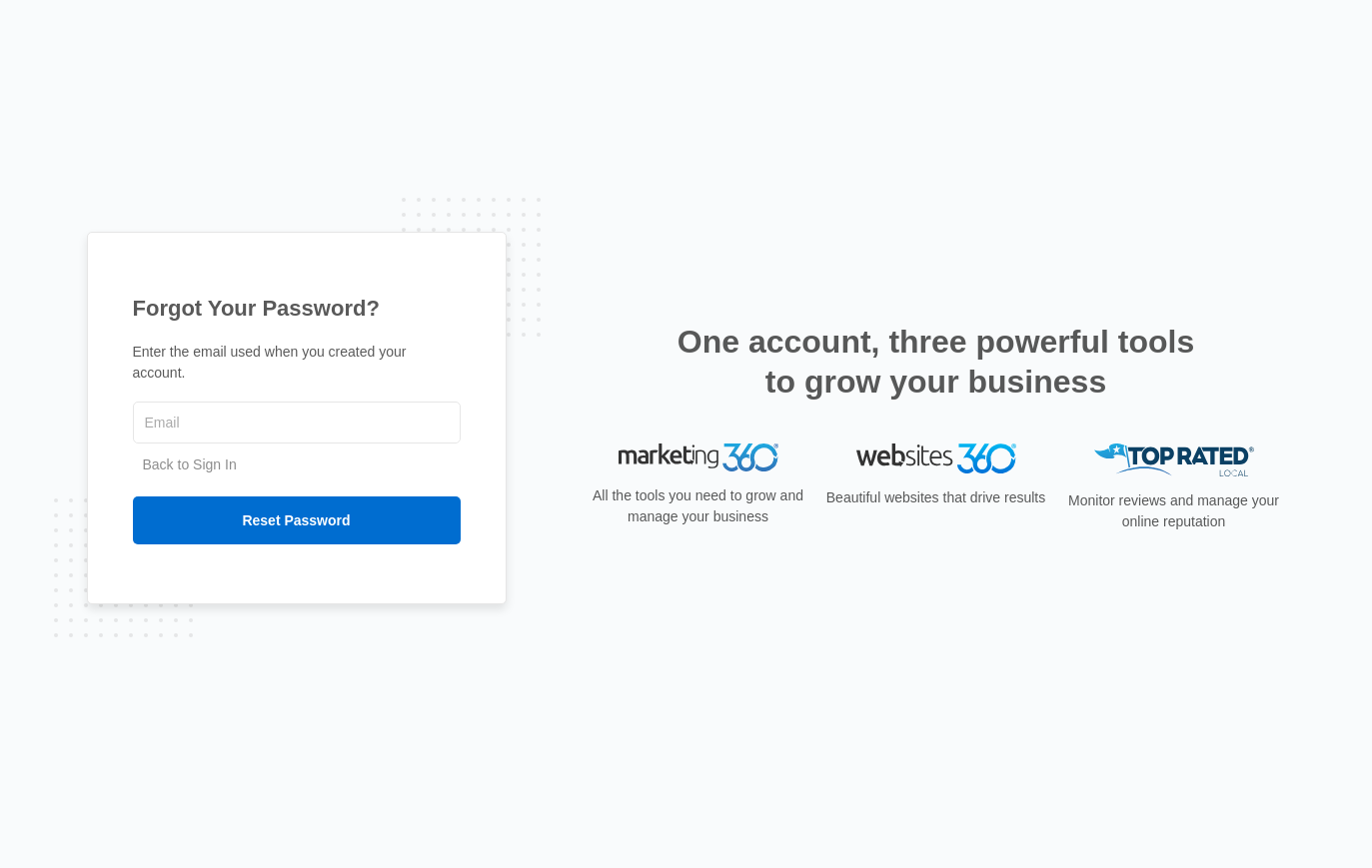 type on "[USERNAME]@example.com" 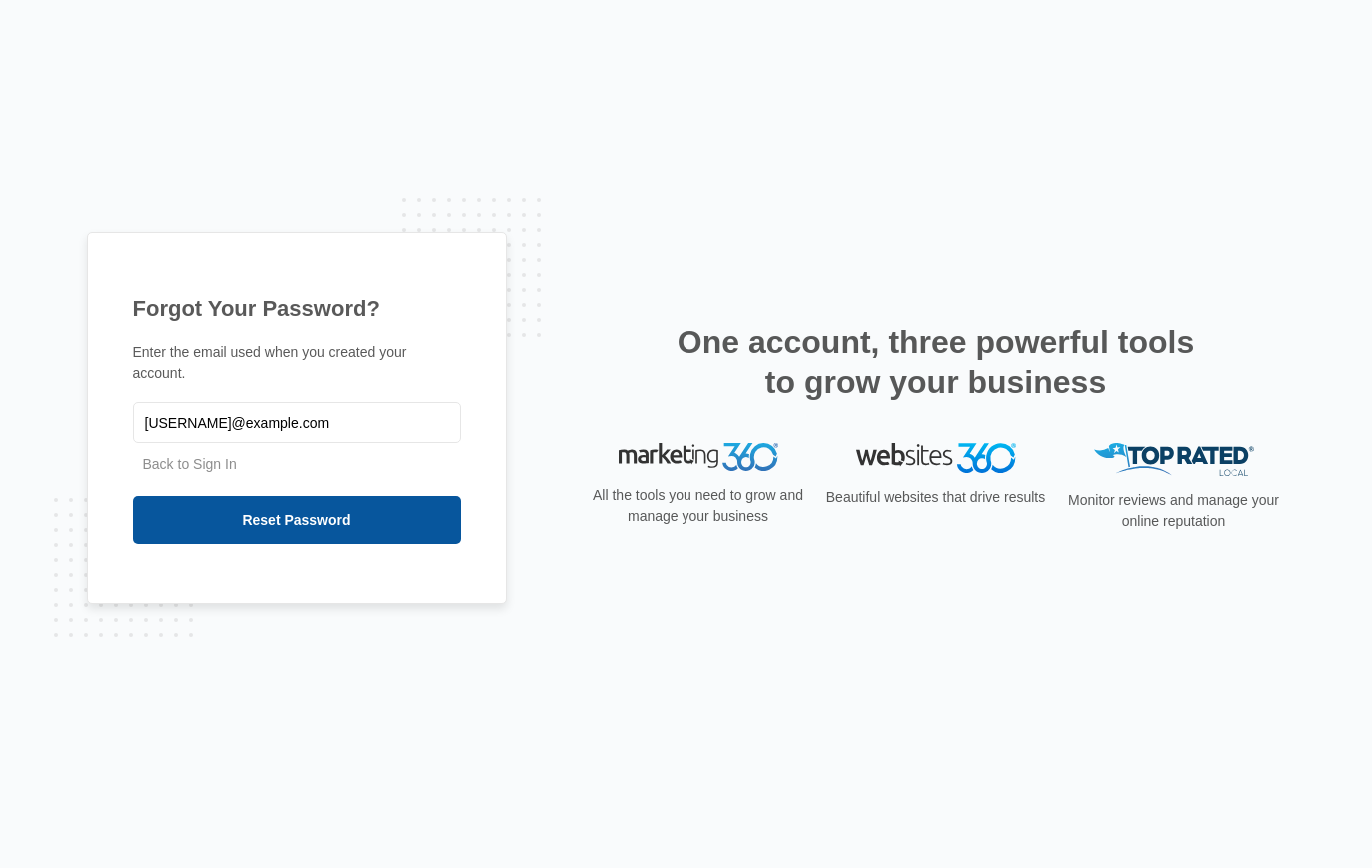 click on "Reset Password" at bounding box center [297, 520] 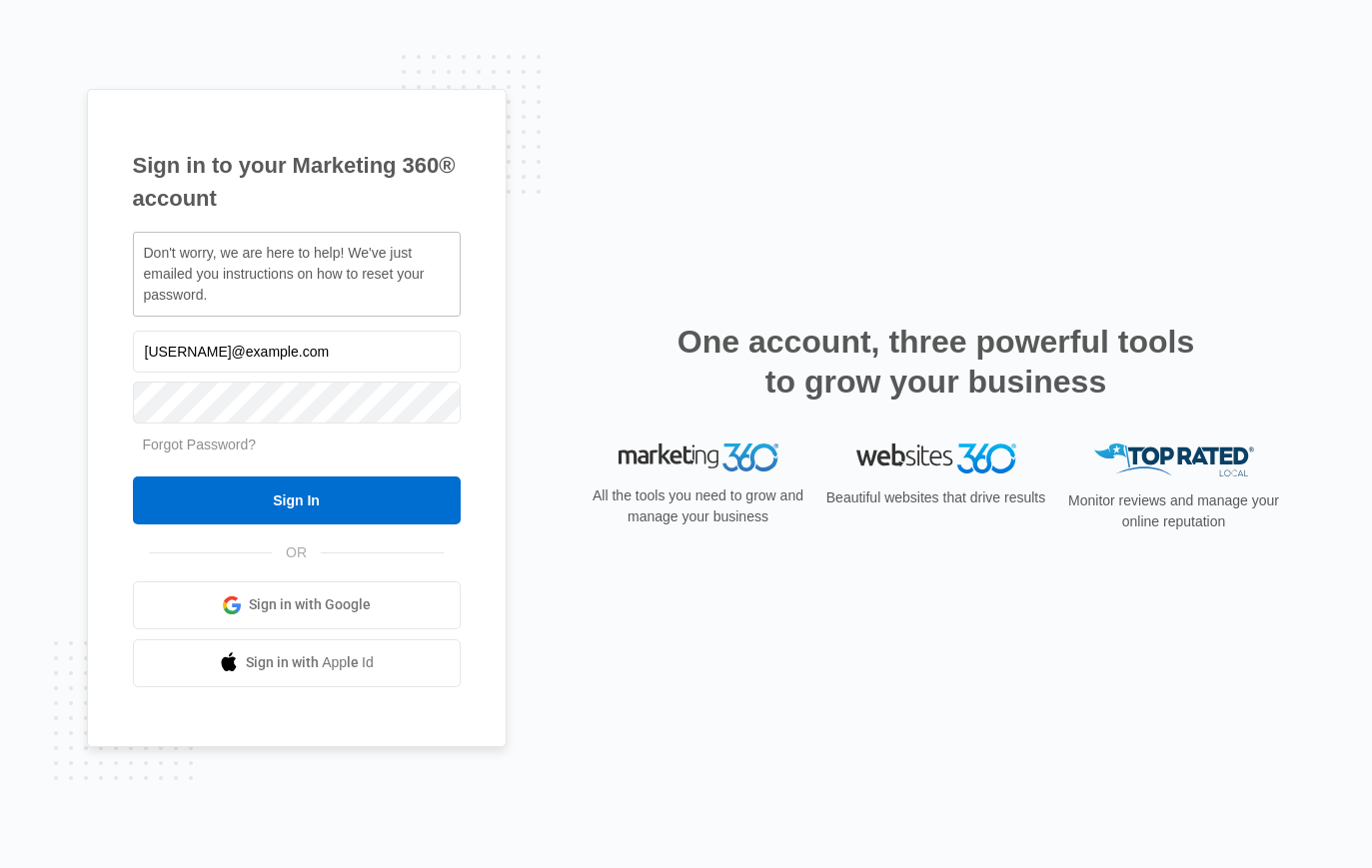 scroll, scrollTop: 0, scrollLeft: 0, axis: both 